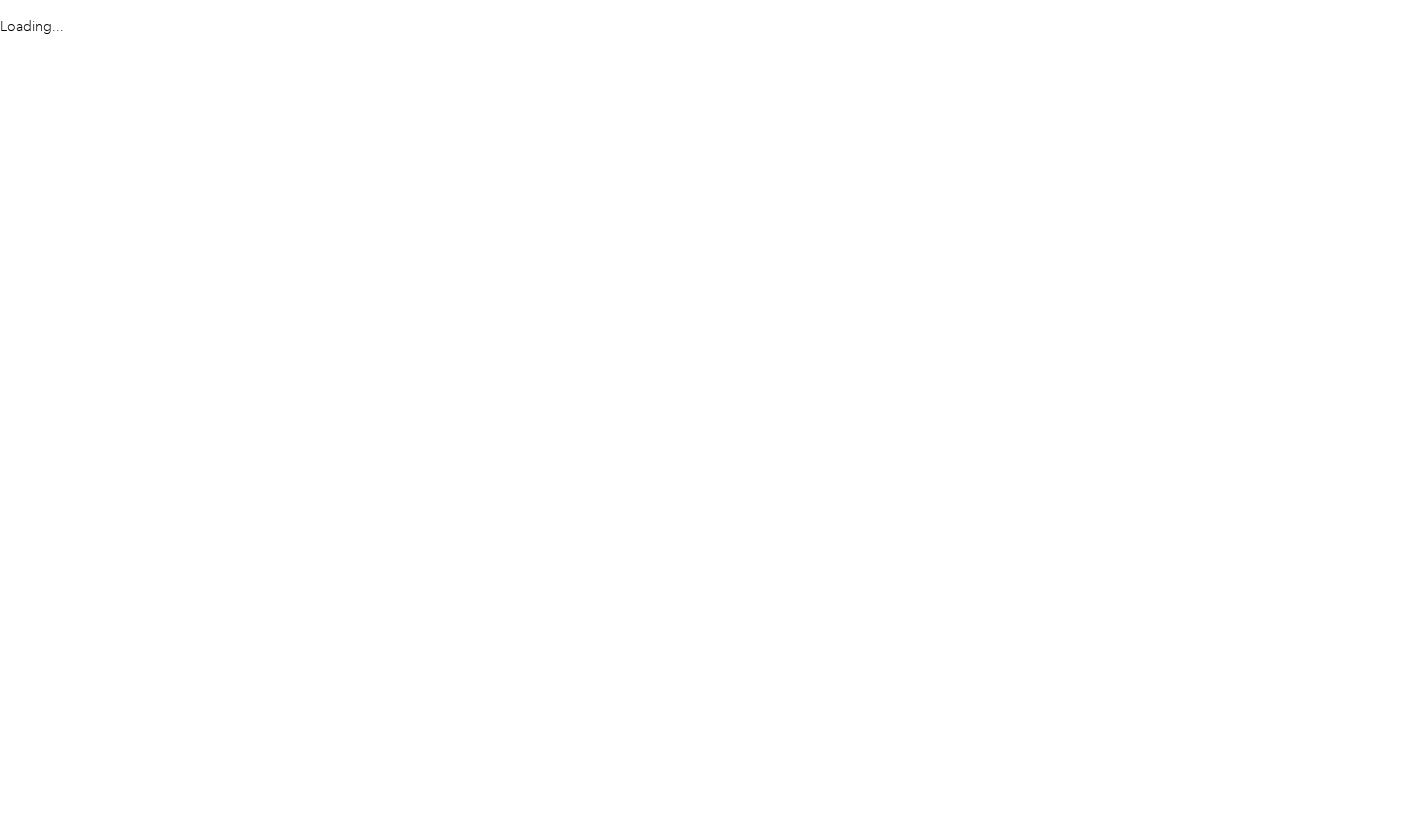 scroll, scrollTop: 0, scrollLeft: 0, axis: both 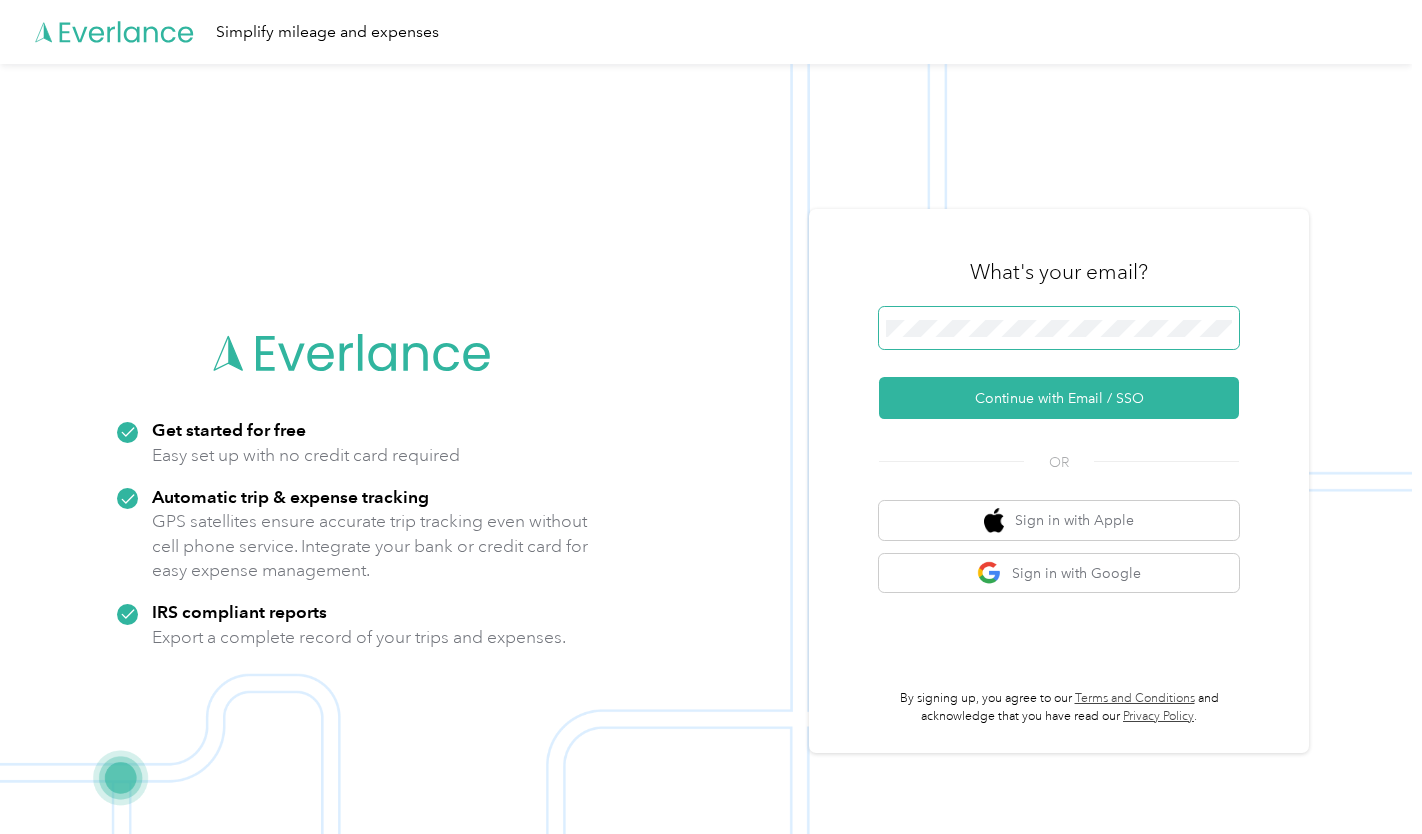 click at bounding box center (1059, 328) 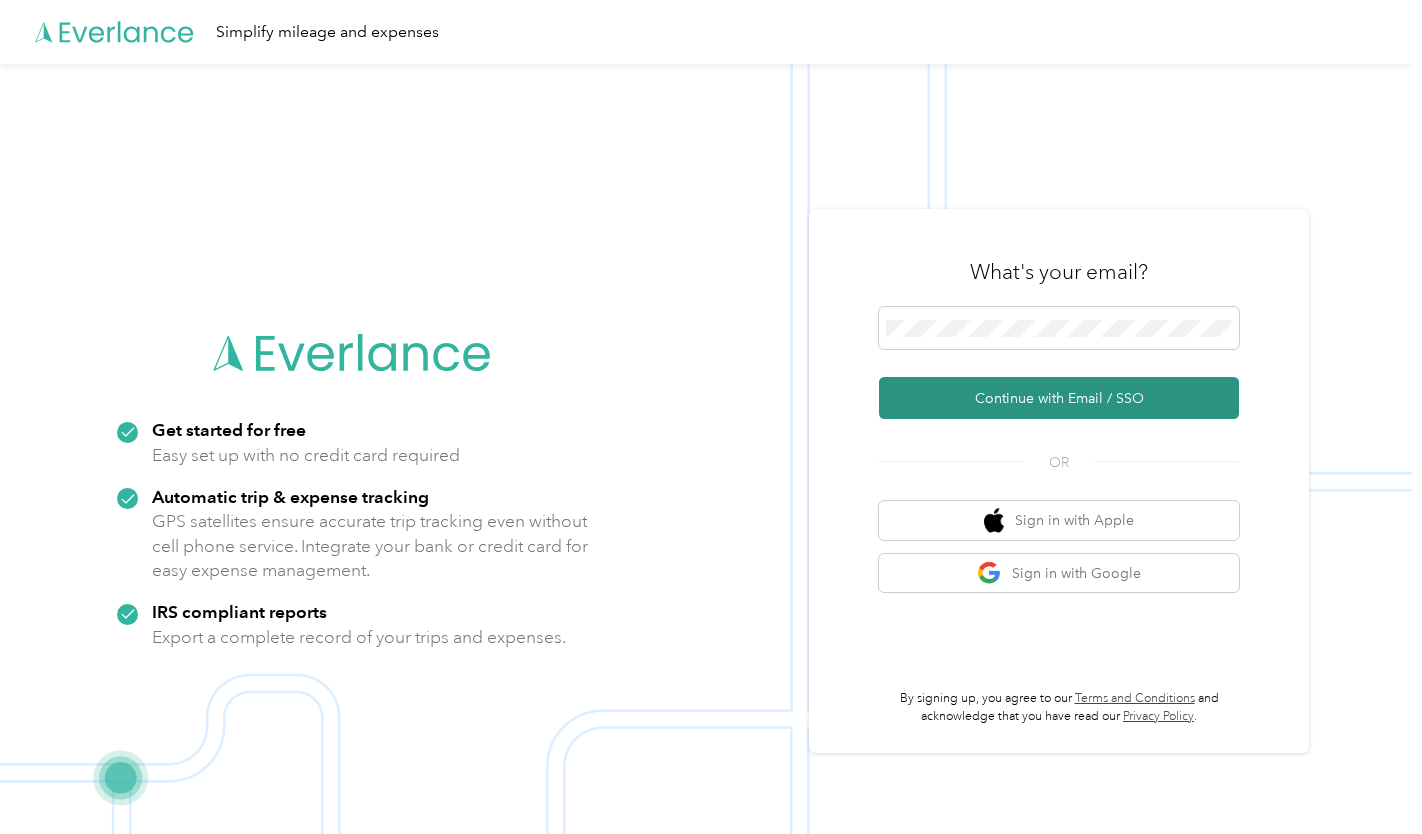 click on "Continue with Email / SSO" at bounding box center [1059, 398] 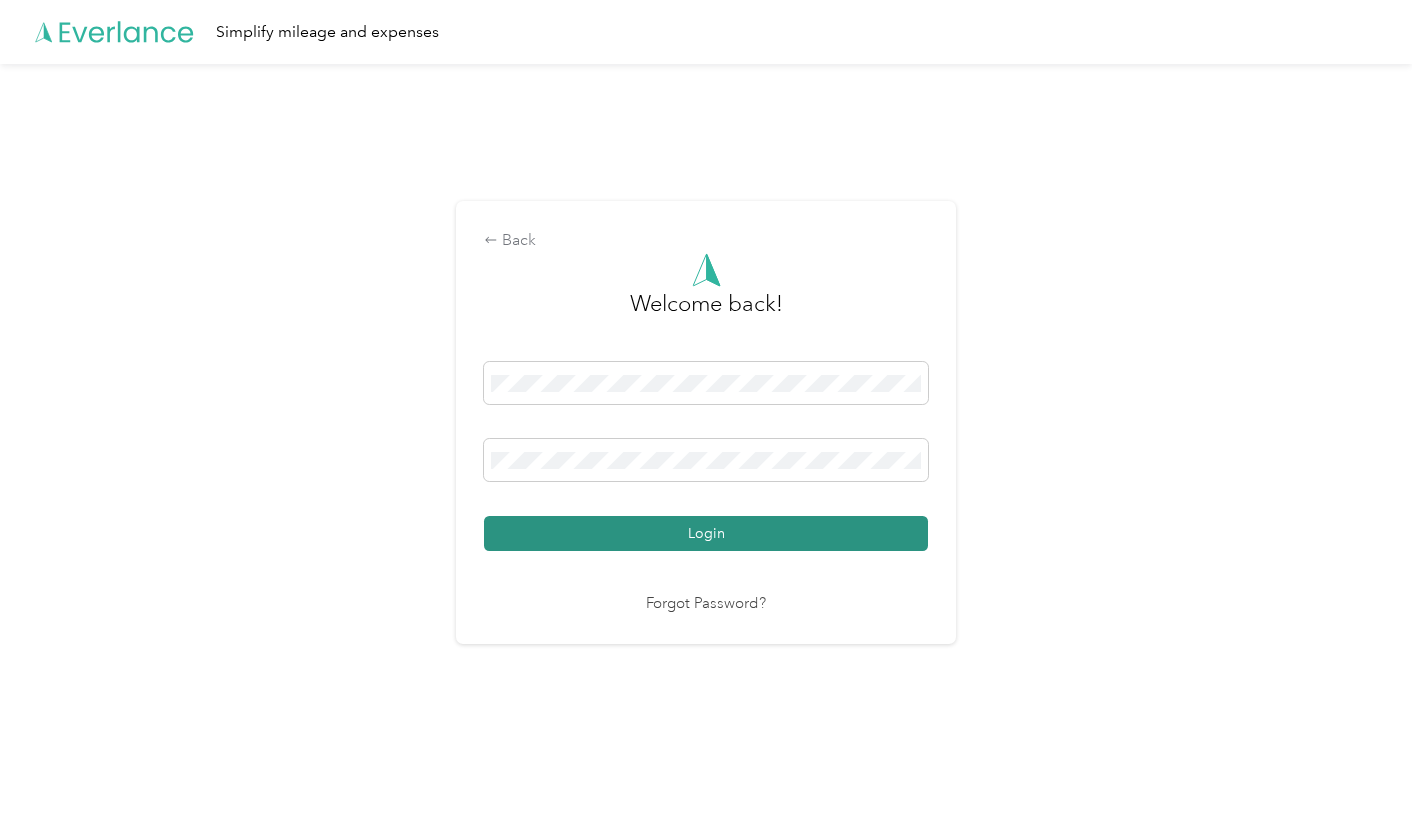 click on "Login" at bounding box center (706, 533) 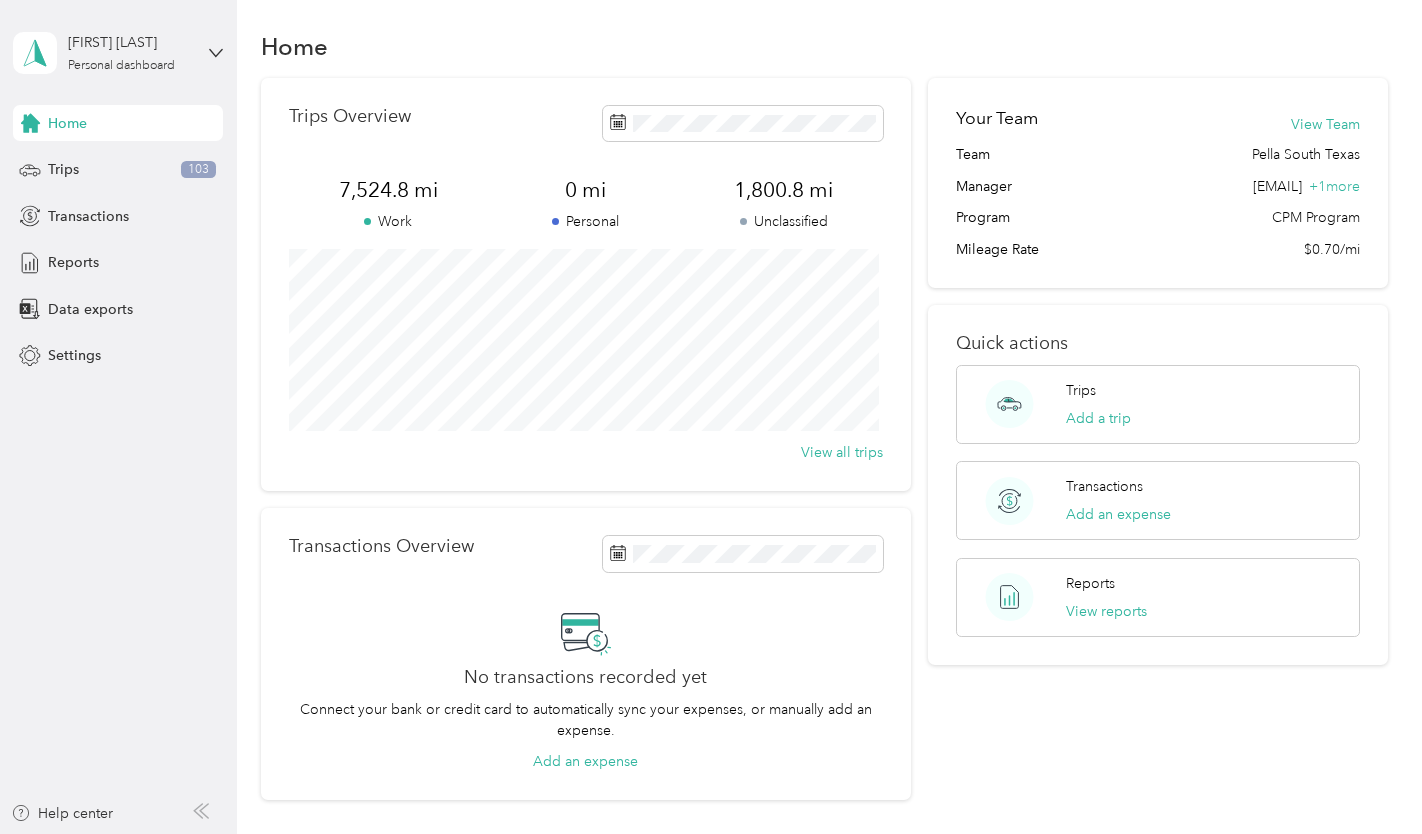scroll, scrollTop: 0, scrollLeft: 0, axis: both 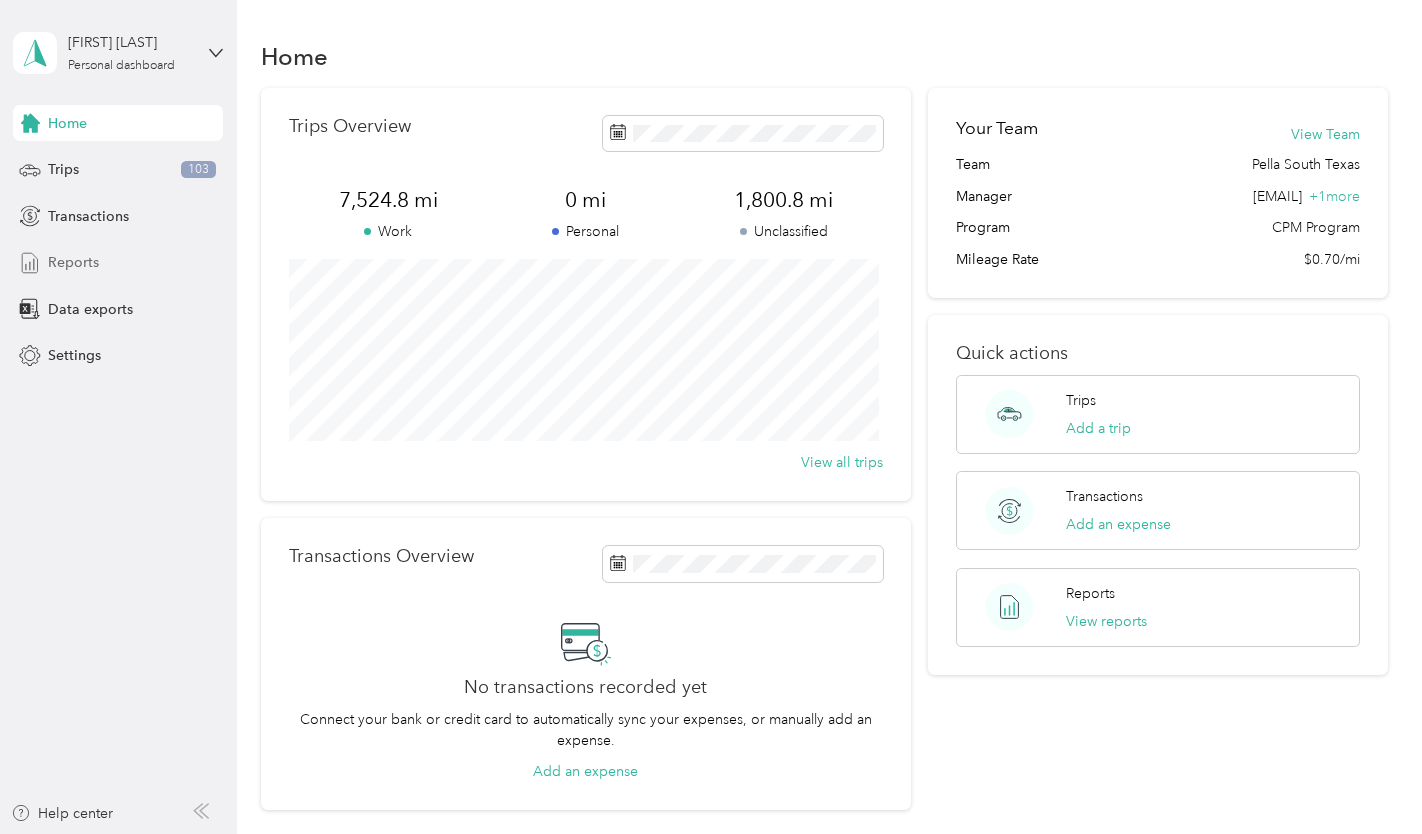 click on "Reports" at bounding box center [73, 262] 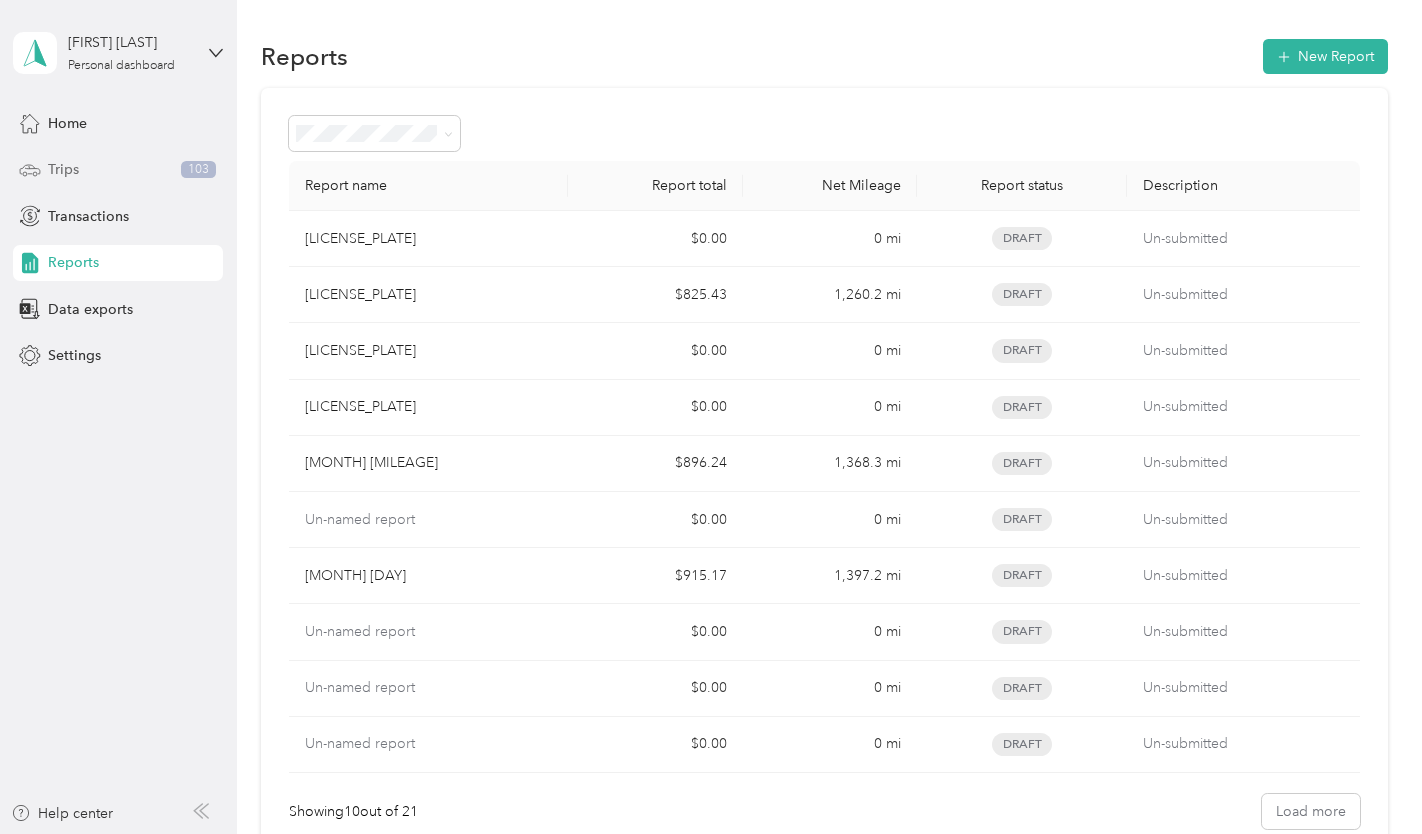 click on "Trips 103" at bounding box center [118, 170] 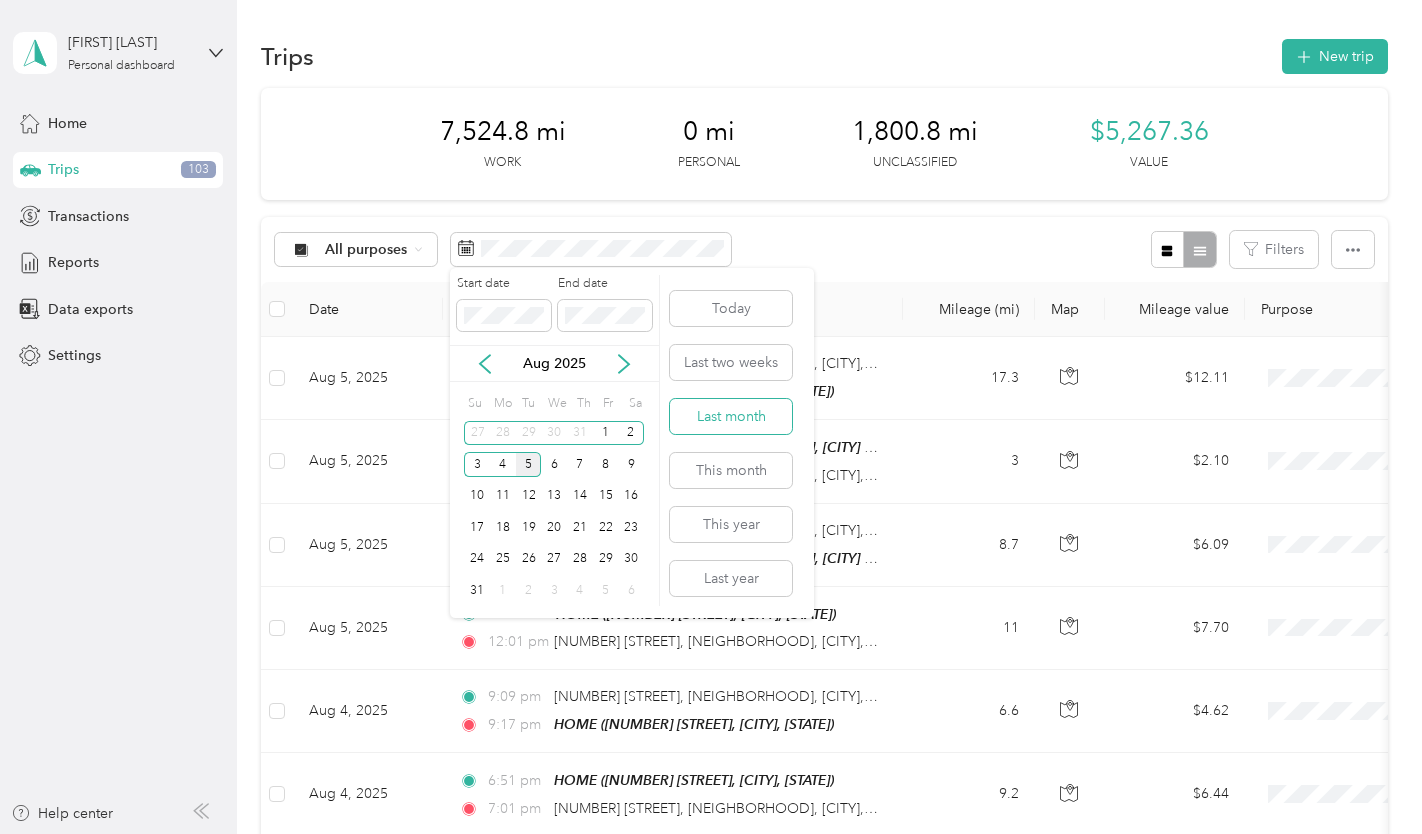 click on "Last month" at bounding box center [731, 416] 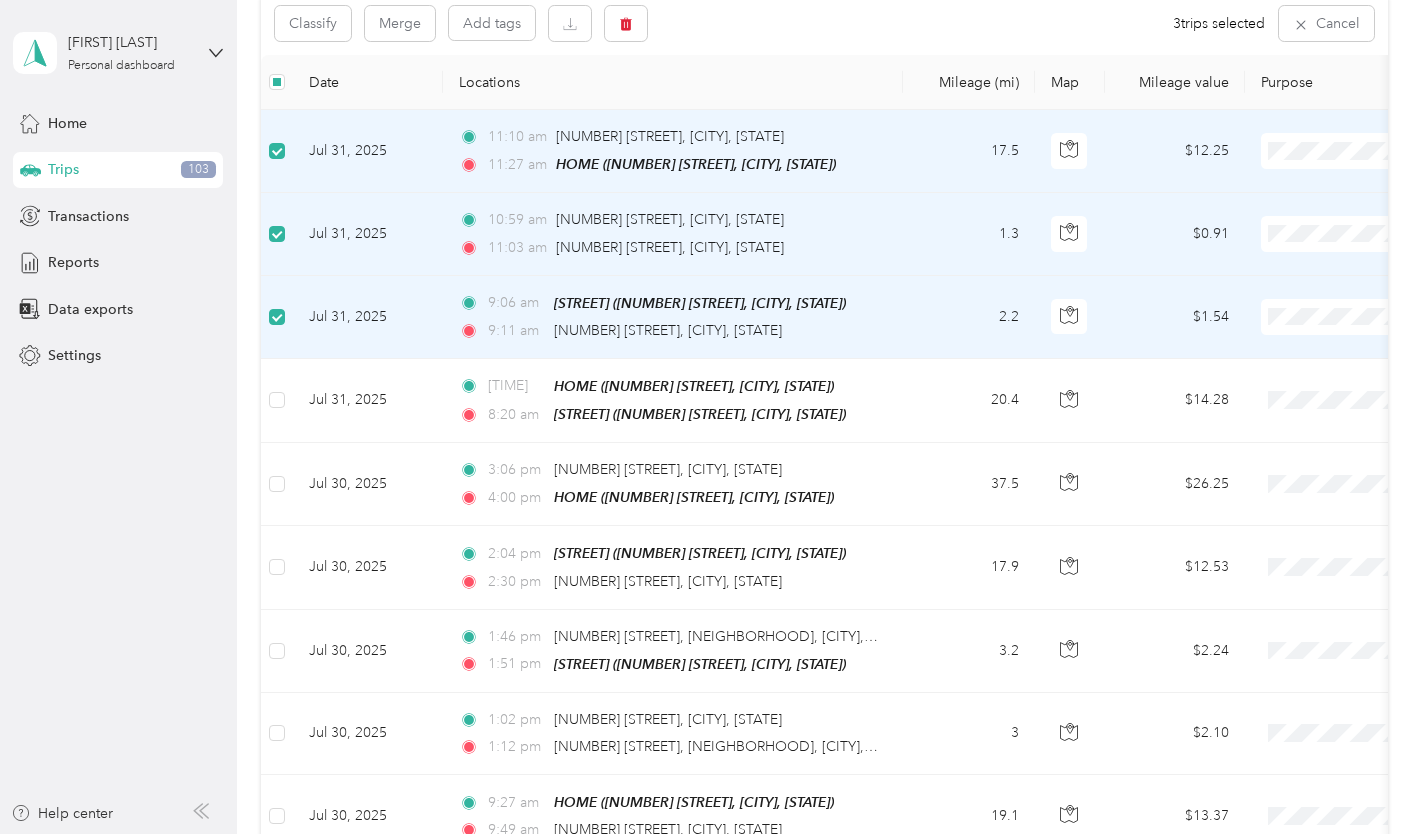 scroll, scrollTop: 233, scrollLeft: 0, axis: vertical 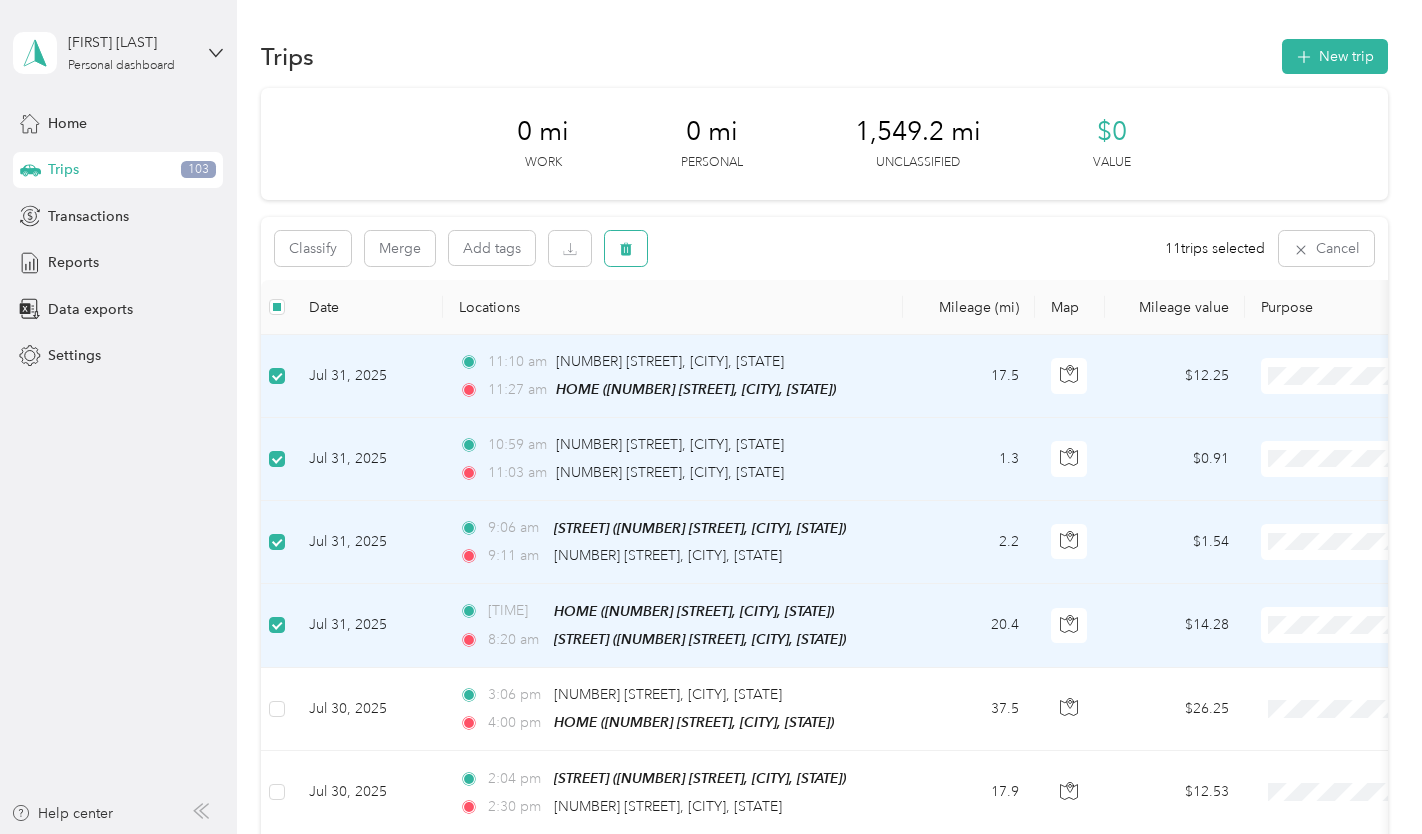 click 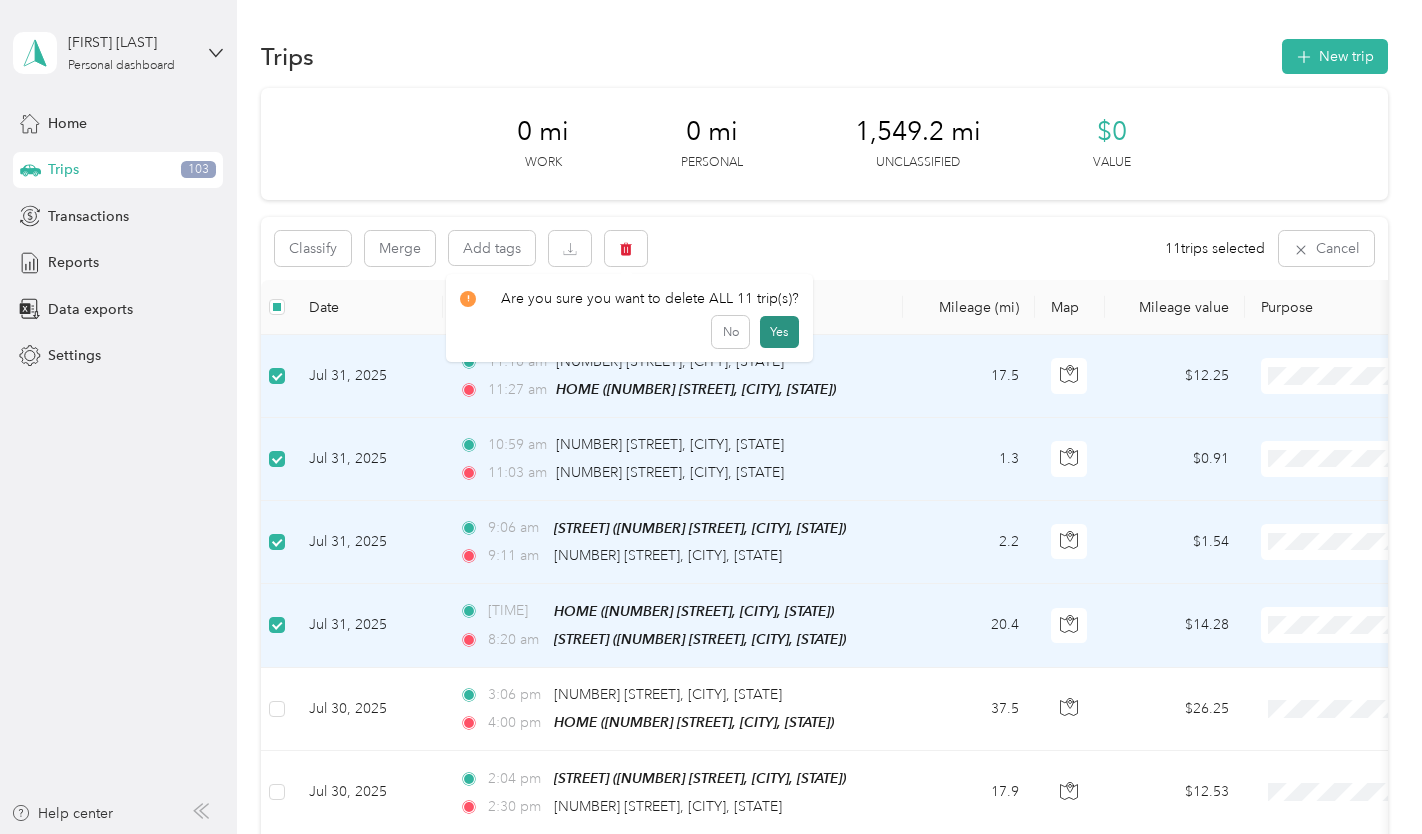 click on "Yes" at bounding box center [779, 332] 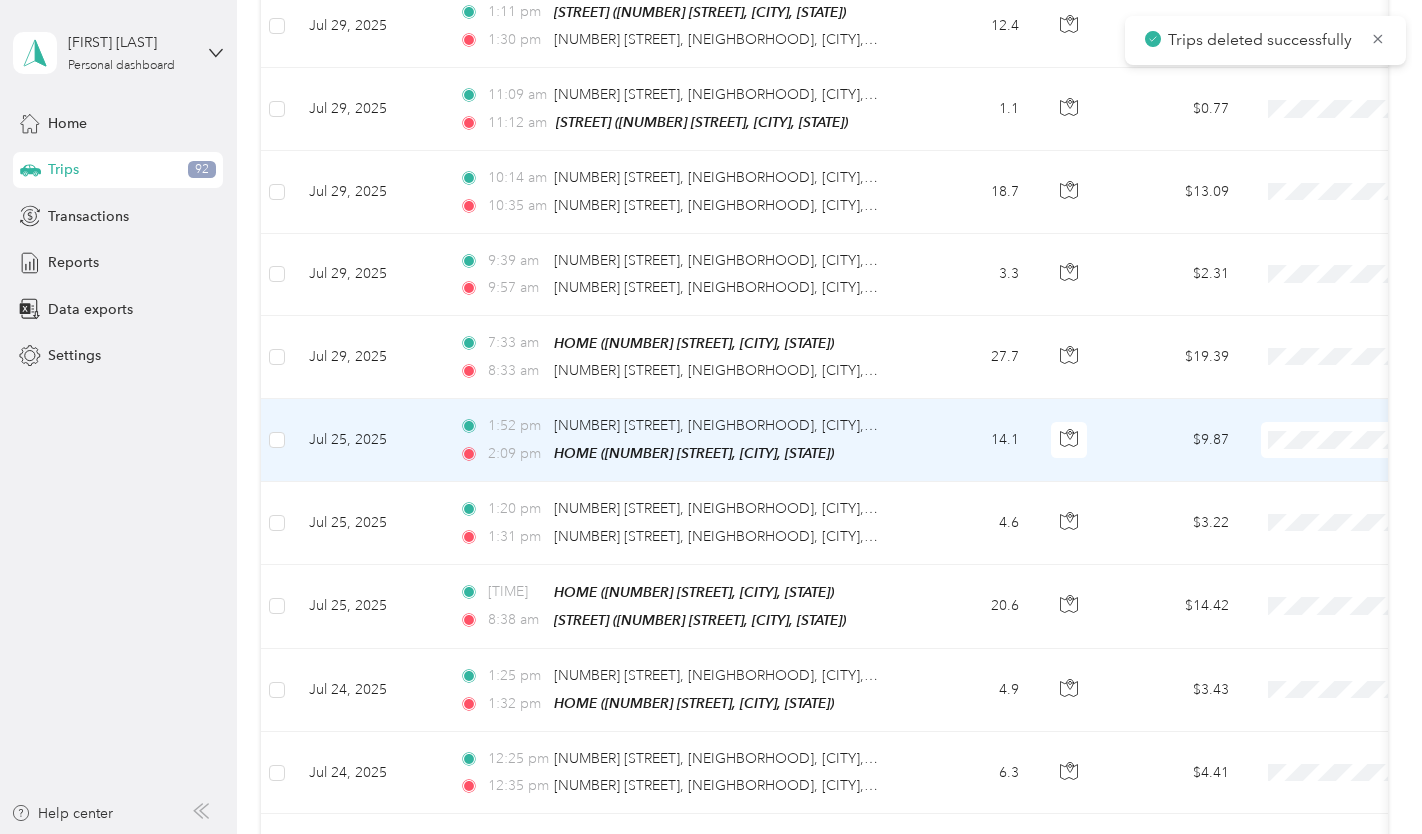 scroll, scrollTop: 1931, scrollLeft: 0, axis: vertical 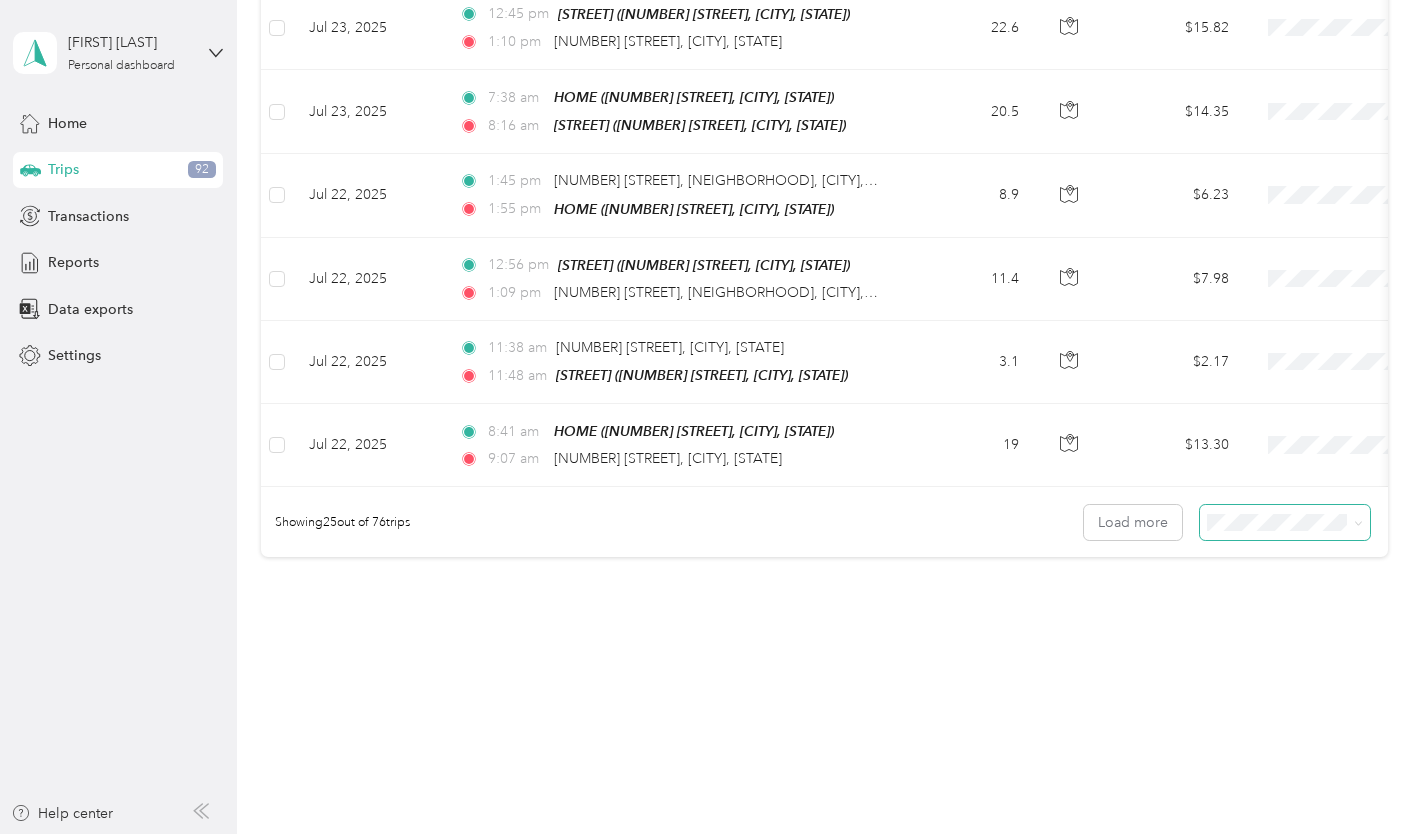 click at bounding box center [1355, 522] 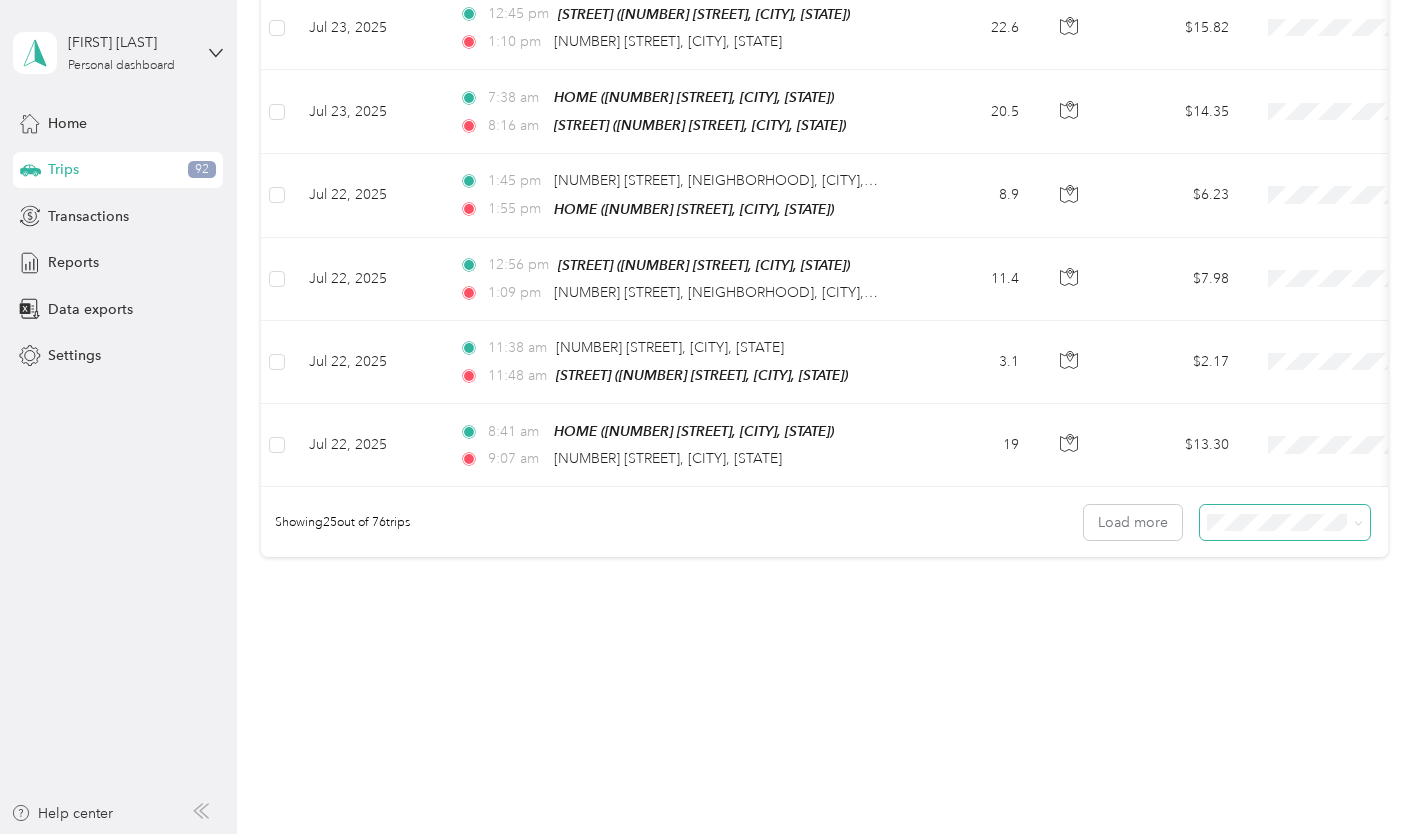 click on "100 per load" at bounding box center [1250, 628] 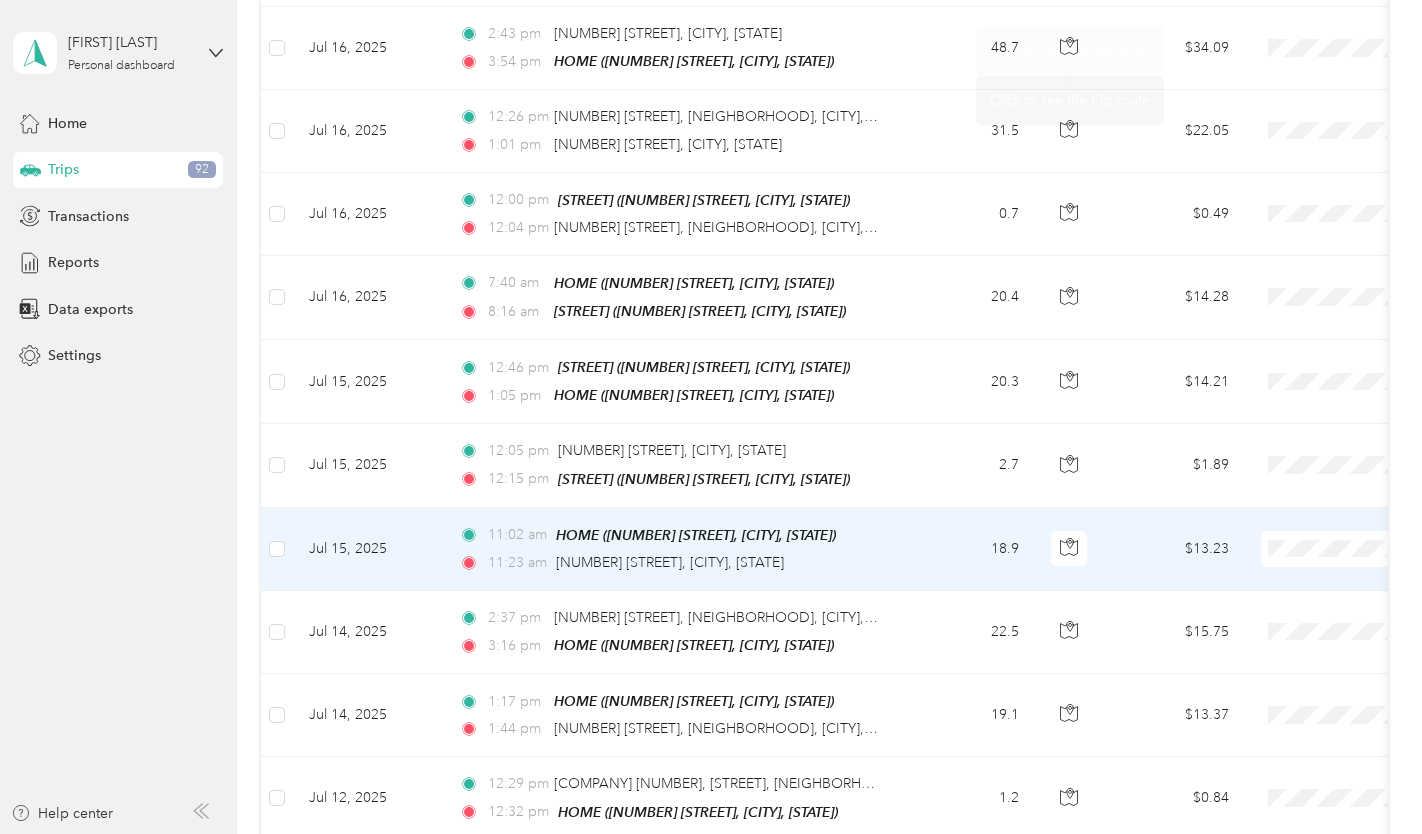 scroll, scrollTop: 4031, scrollLeft: 0, axis: vertical 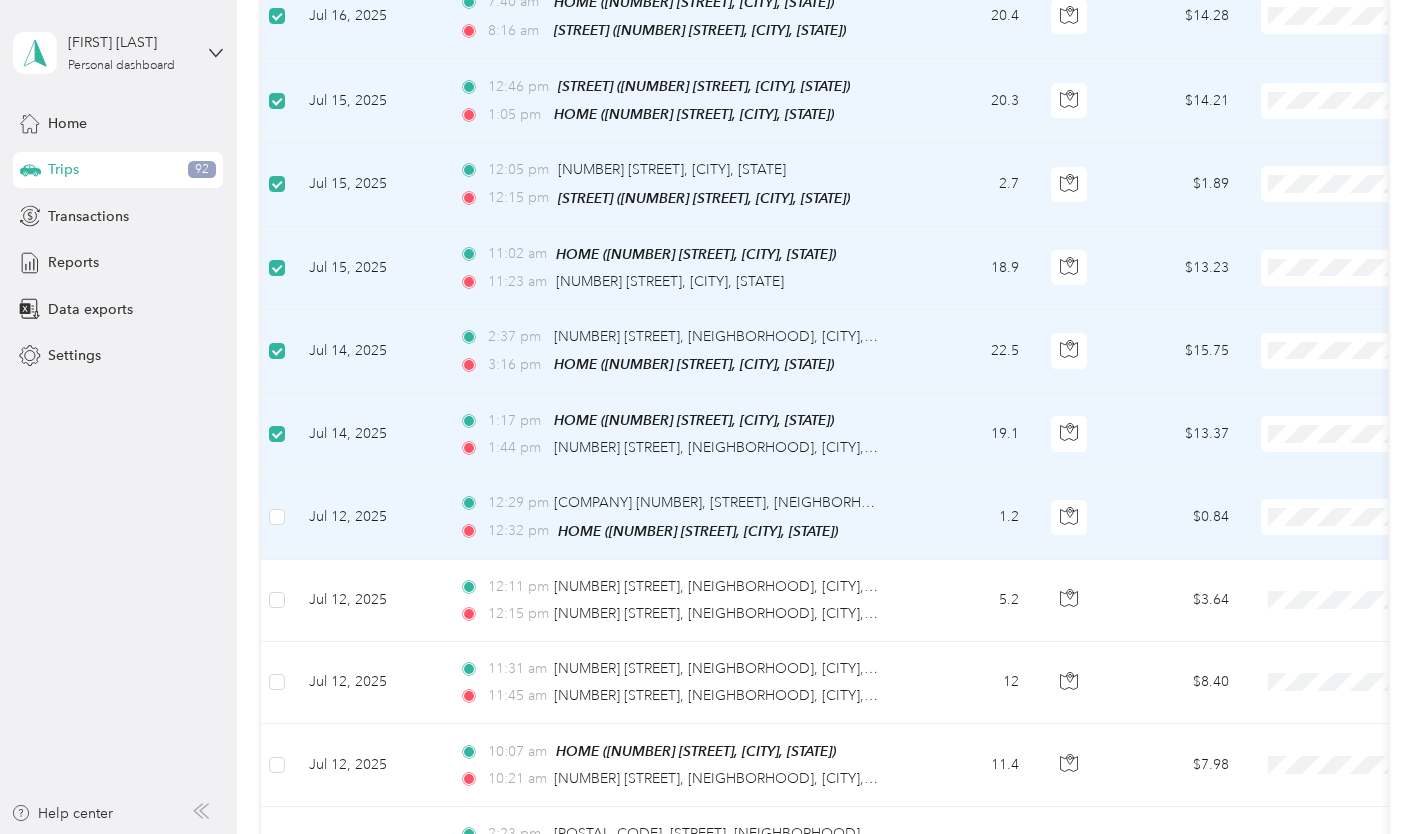 click at bounding box center [277, 517] 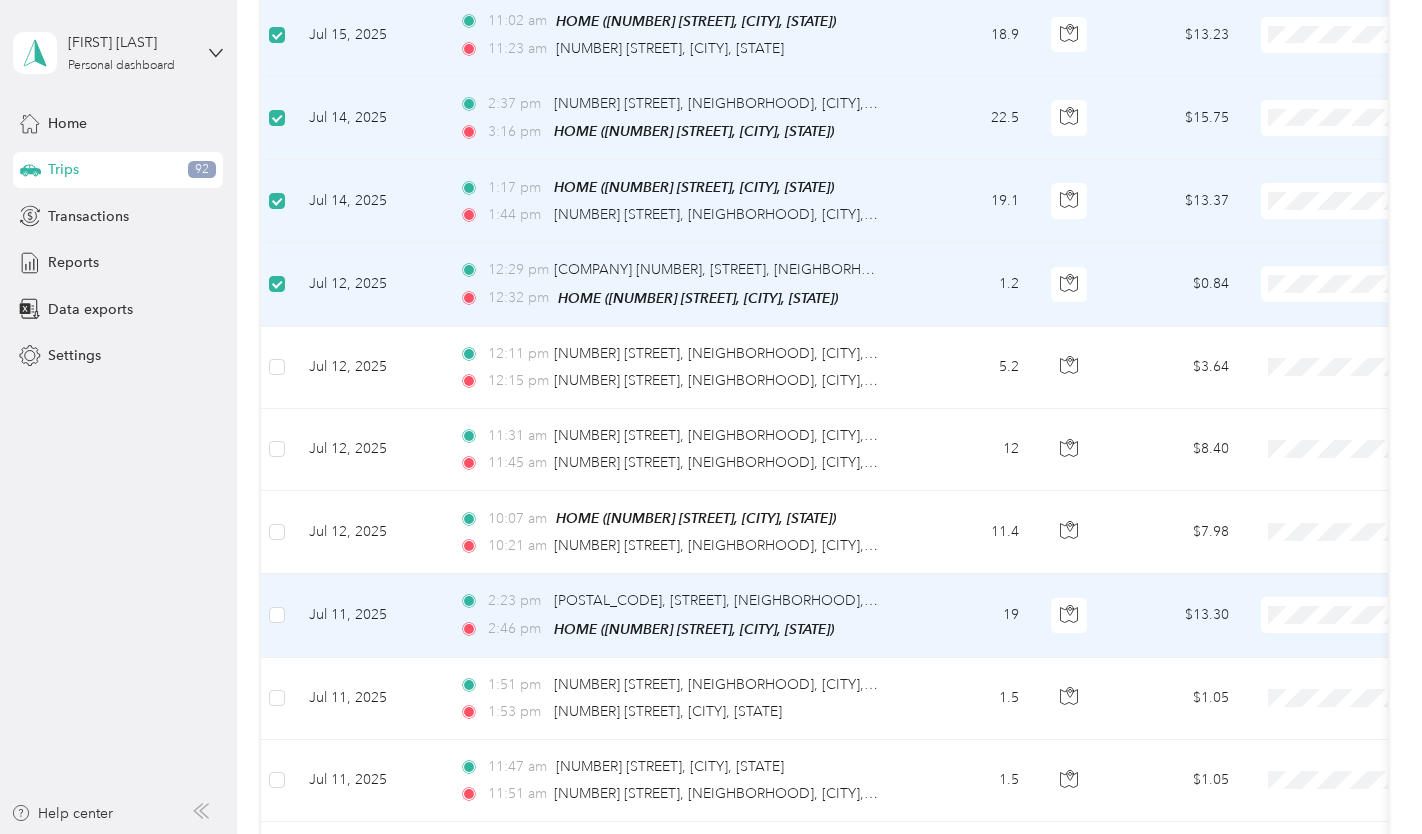scroll, scrollTop: 4729, scrollLeft: 0, axis: vertical 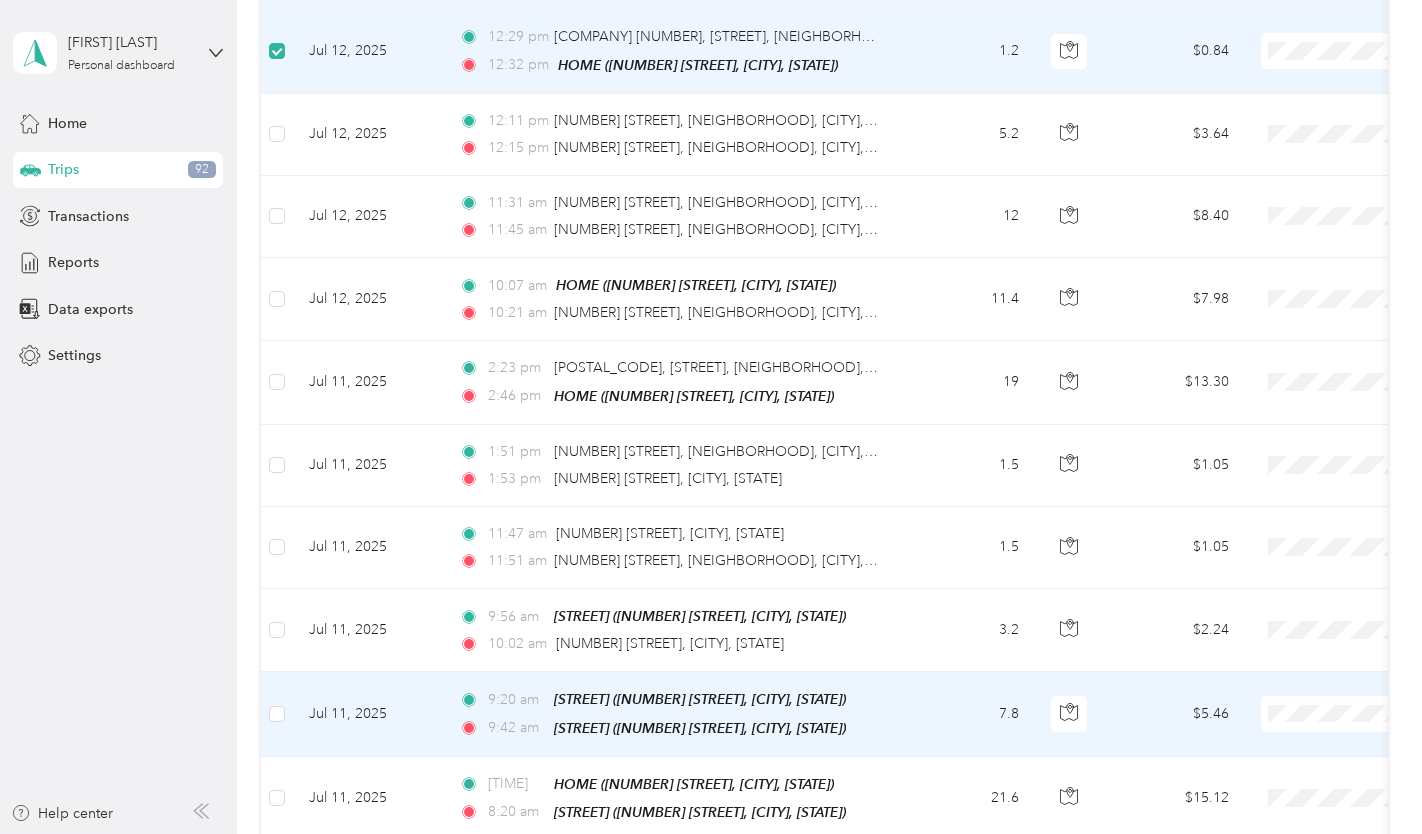 click at bounding box center [277, 714] 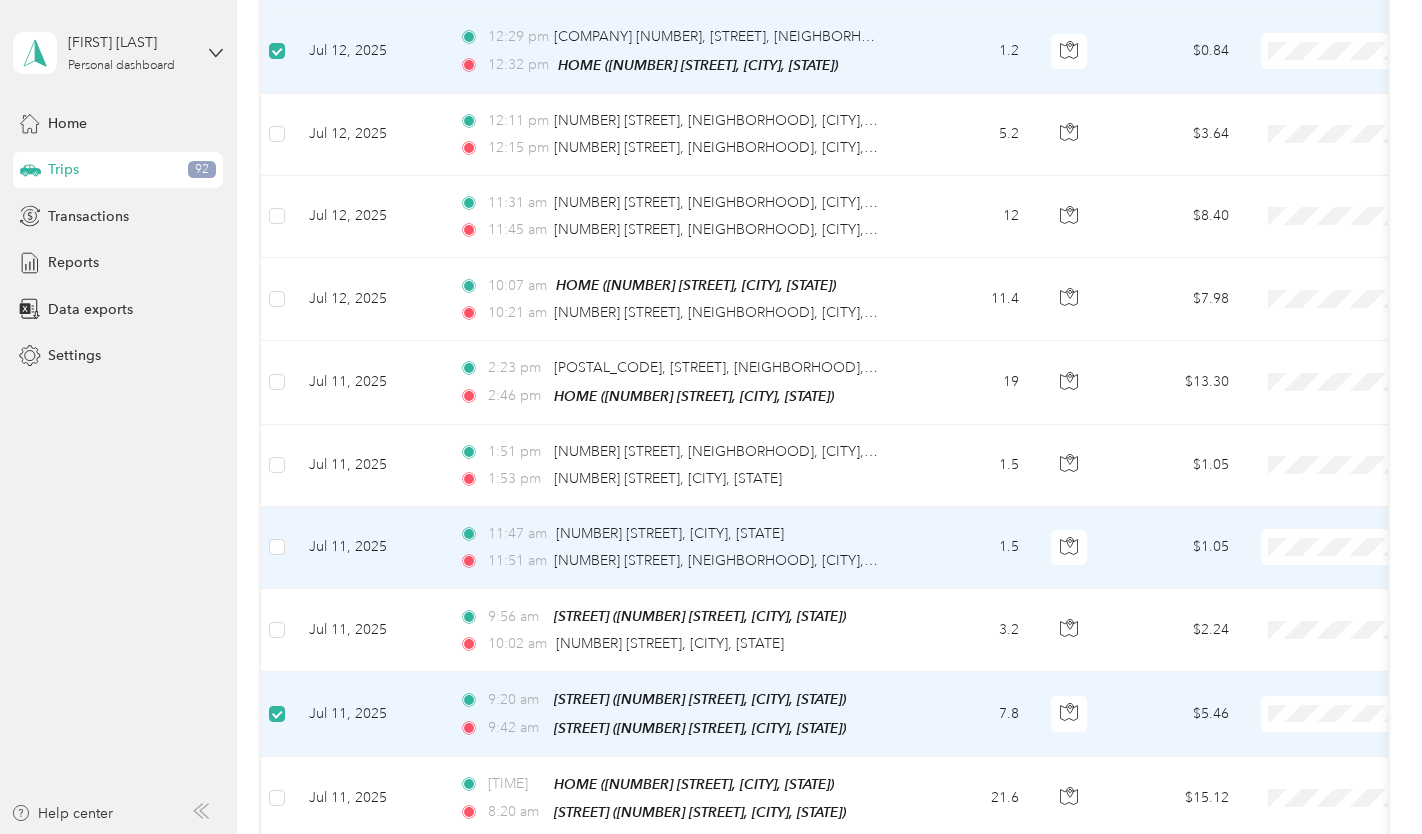 scroll, scrollTop: 4963, scrollLeft: 0, axis: vertical 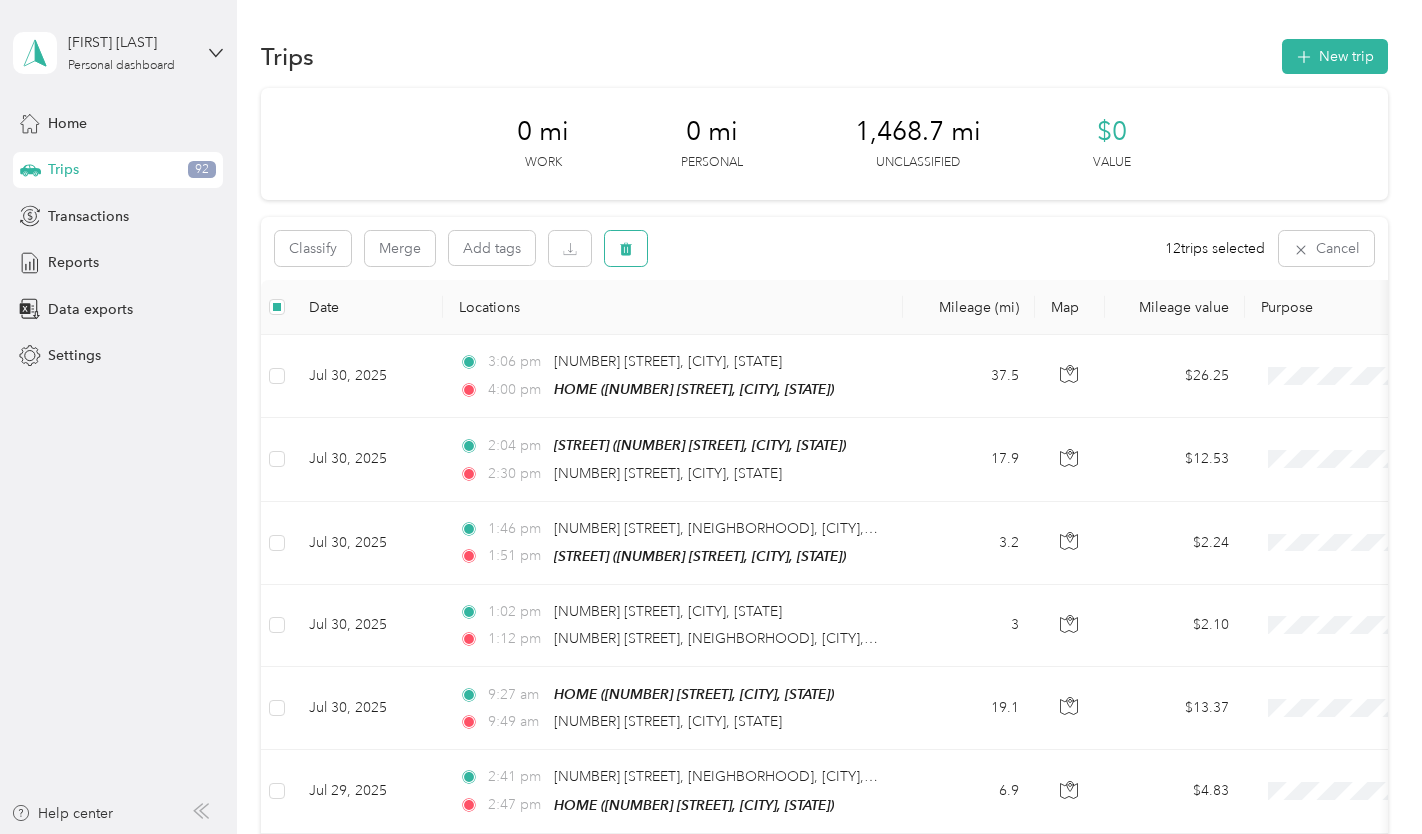 click 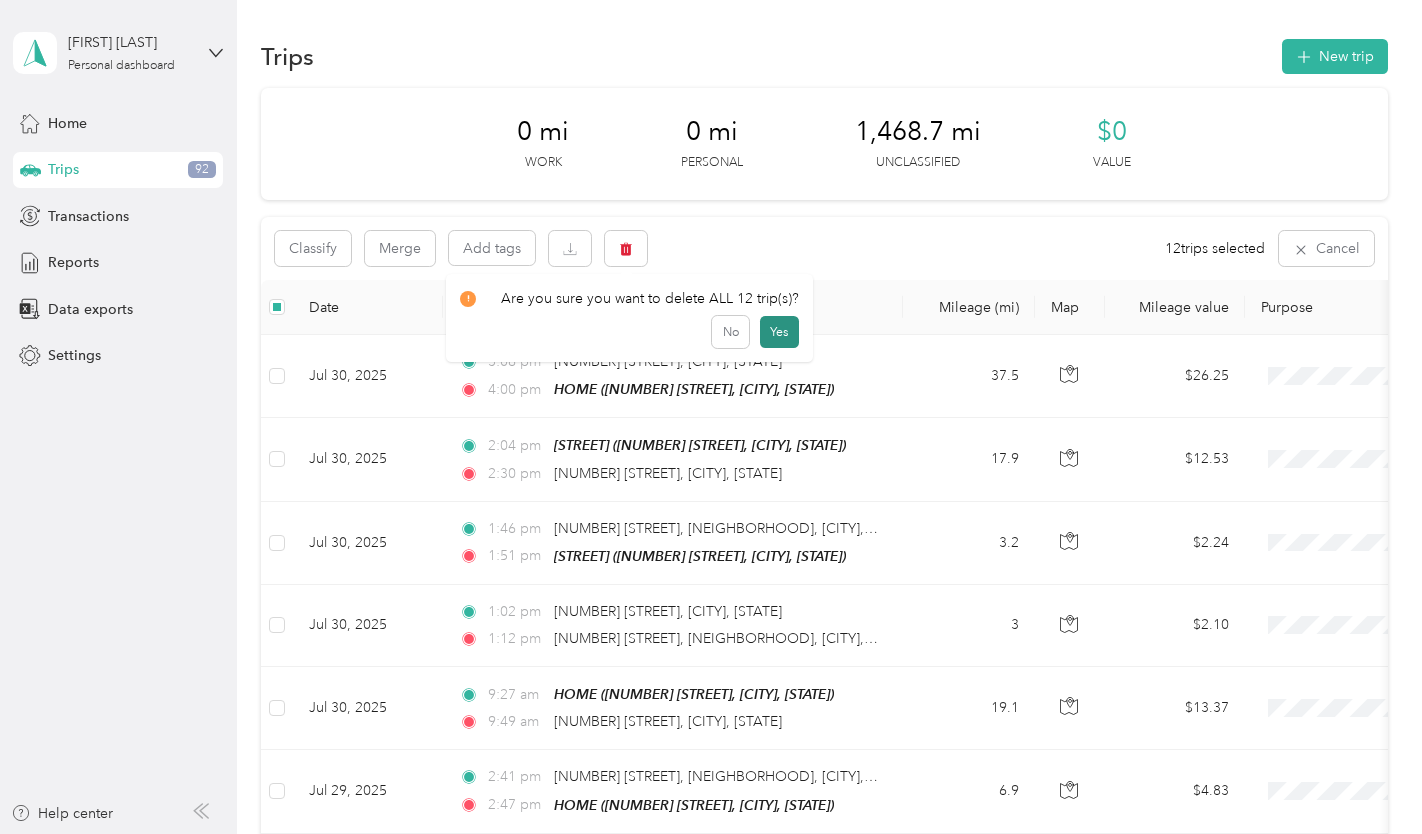 click on "Yes" at bounding box center [779, 332] 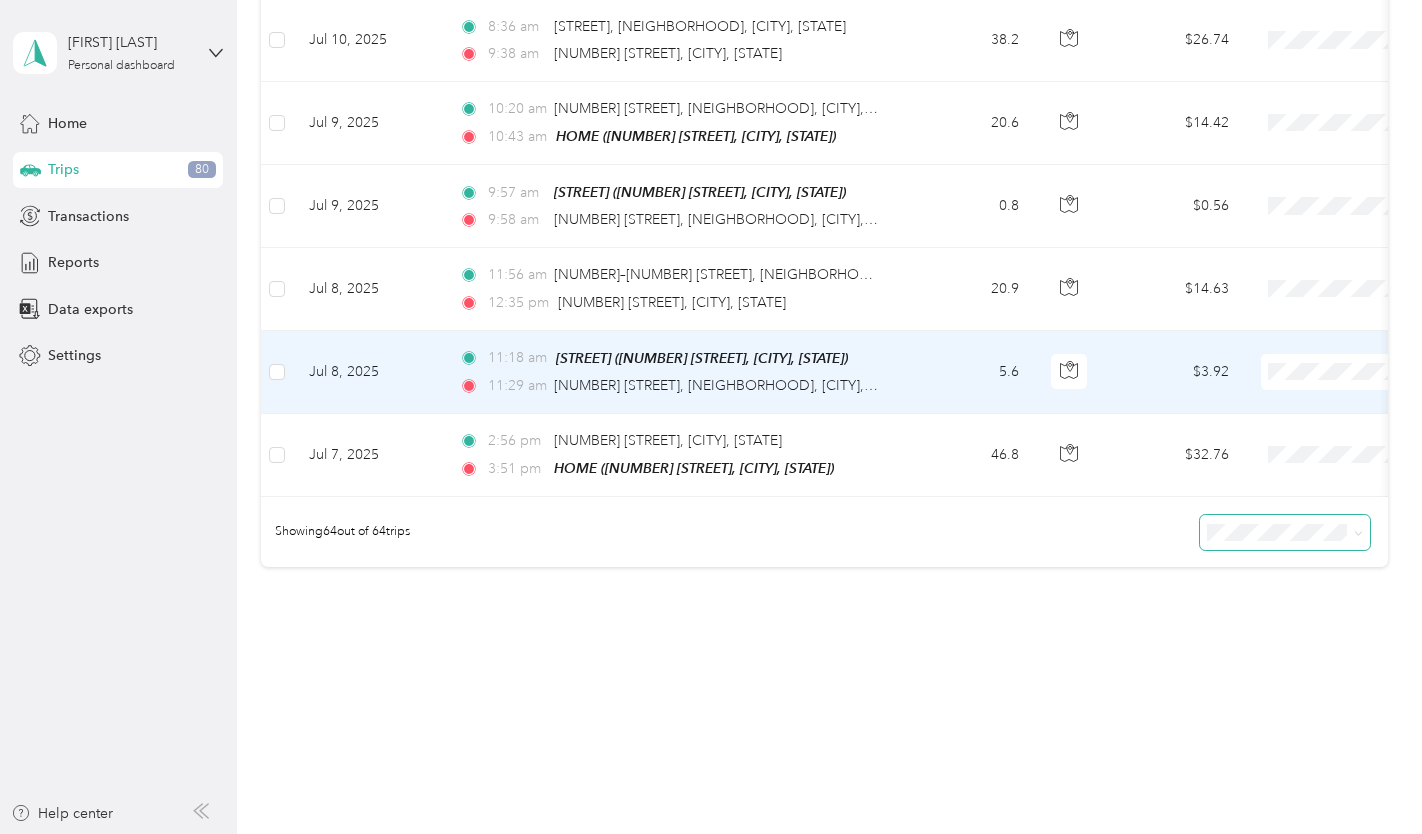 scroll, scrollTop: 5152, scrollLeft: 0, axis: vertical 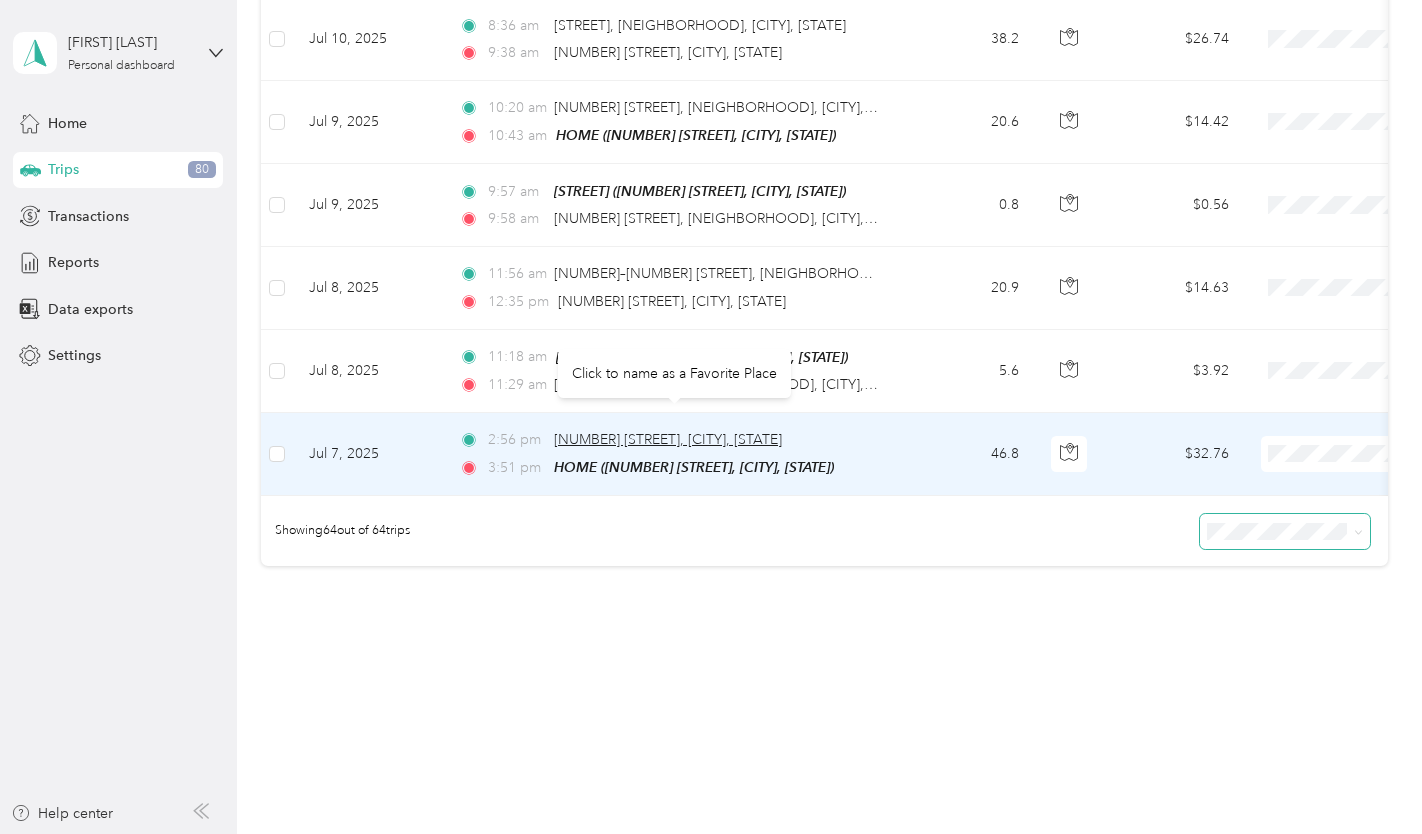 drag, startPoint x: 548, startPoint y: 415, endPoint x: 793, endPoint y: 422, distance: 245.09998 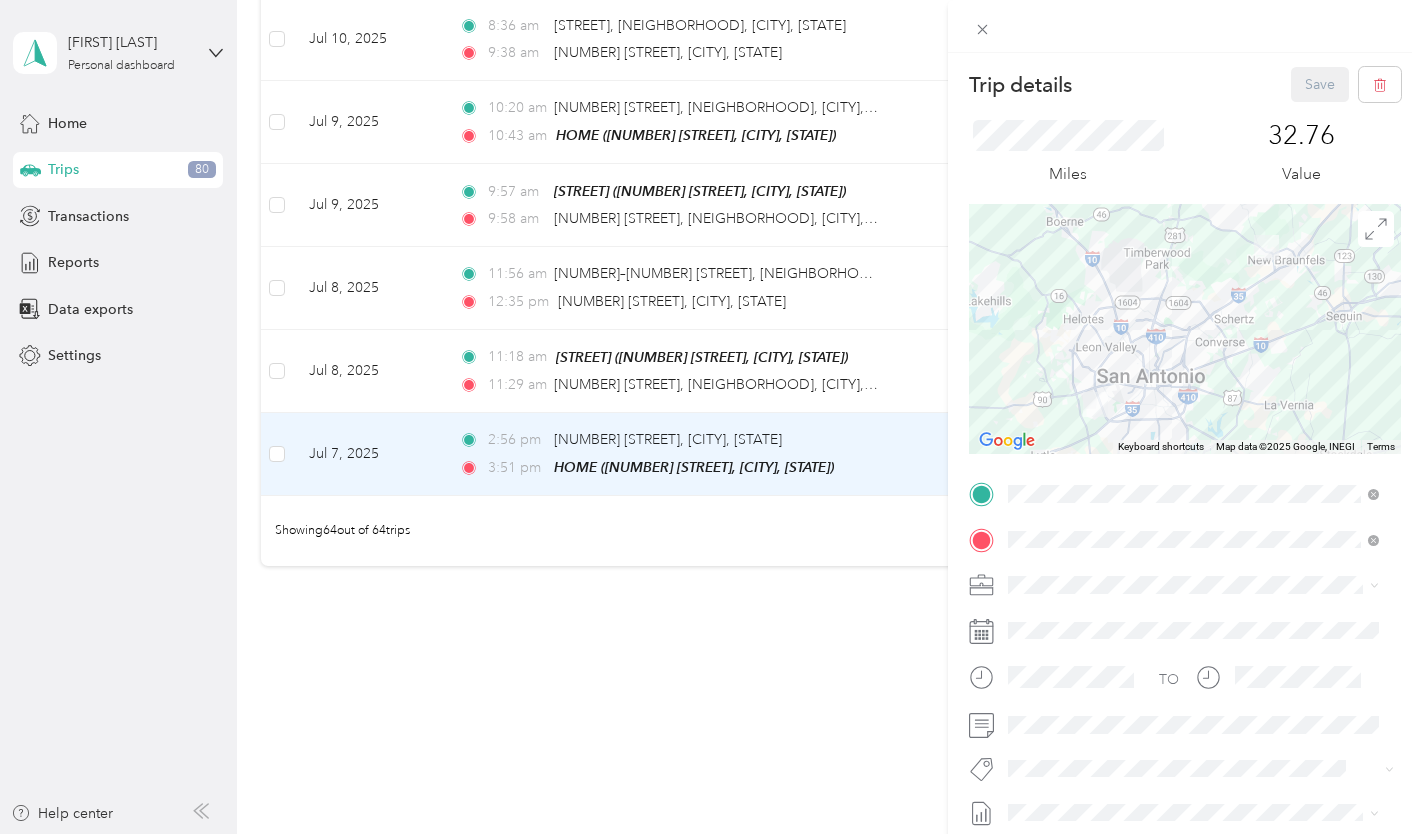 click on "Trip details Save This trip cannot be edited because it is either under review, approved, or paid. Contact your Team Manager to edit it. Miles [DISTANCE] Value To navigate the map with touch gestures double-tap and hold your finger on the map, then drag the map. ← Move left → Move right ↑ Move up ↓ Move down + Zoom in - Zoom out Home Jump left by 75% End Jump right by 75% Page Up Jump up by 75% Page Down Jump down by 75% Keyboard shortcuts Map Data Map data ©2025 Google, INEGI Map data ©2025 Google, INEGI [DISTANCE] Click to toggle between metric and imperial units Terms Report a map error TO Add photo" at bounding box center (711, 417) 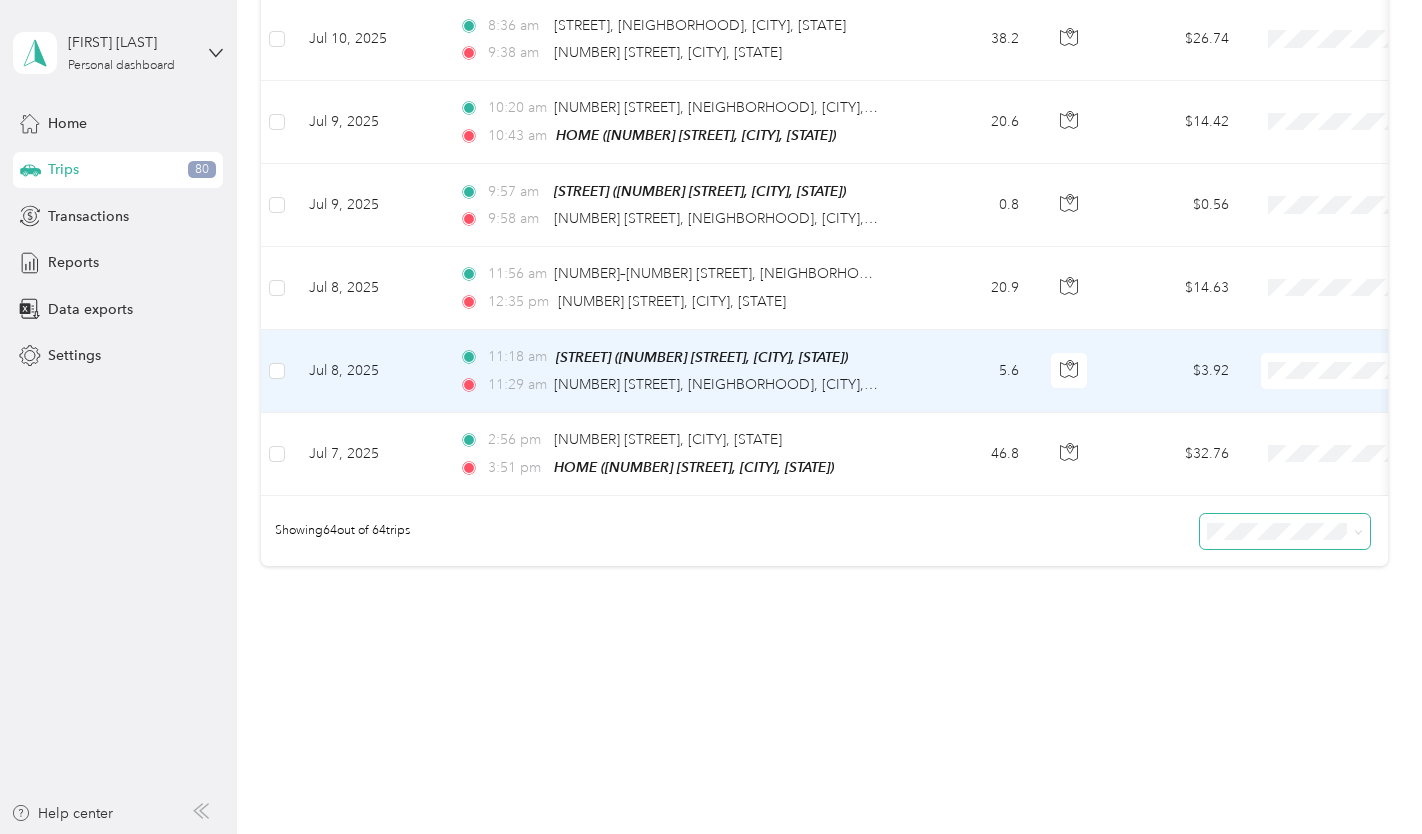 scroll, scrollTop: 4918, scrollLeft: 0, axis: vertical 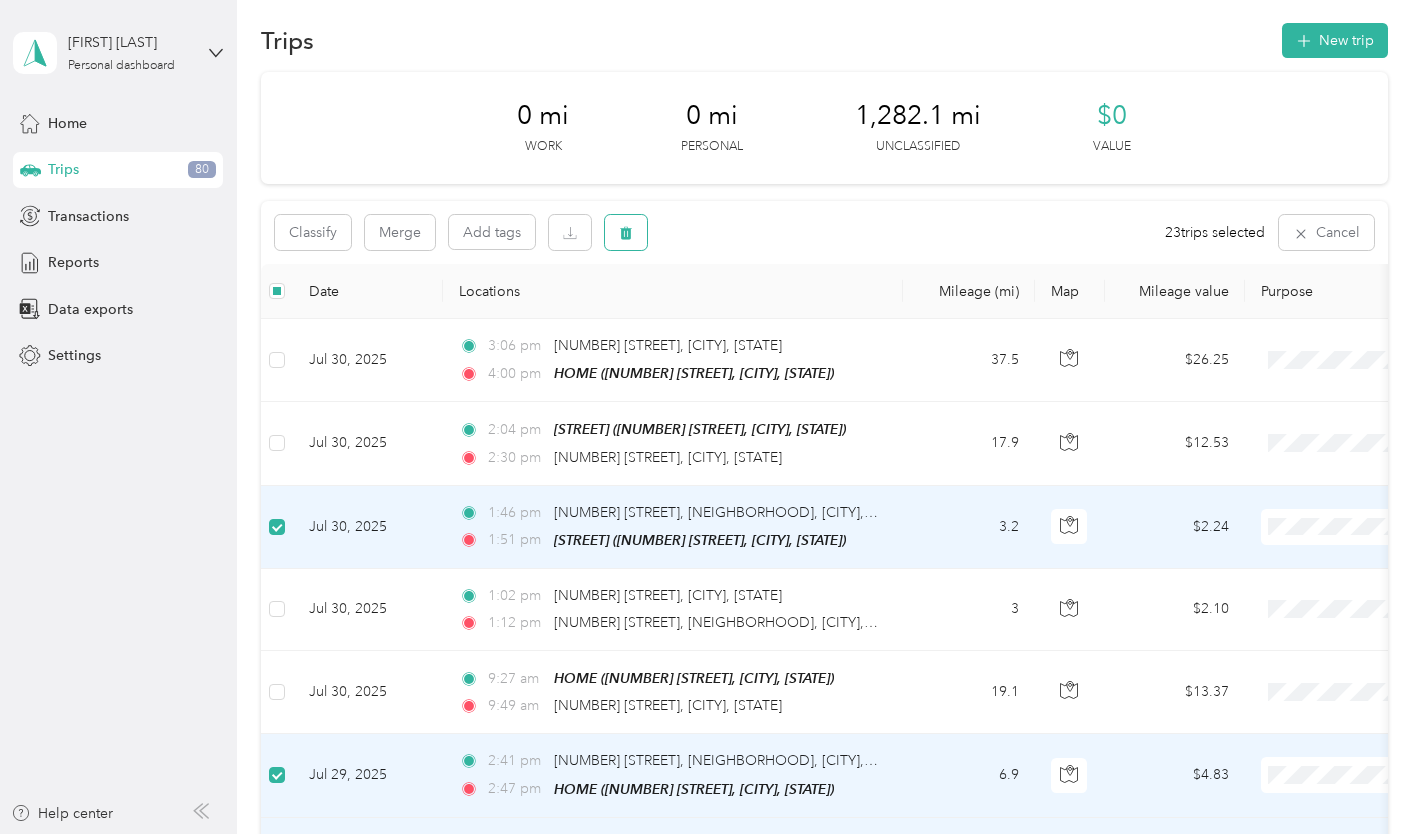 click 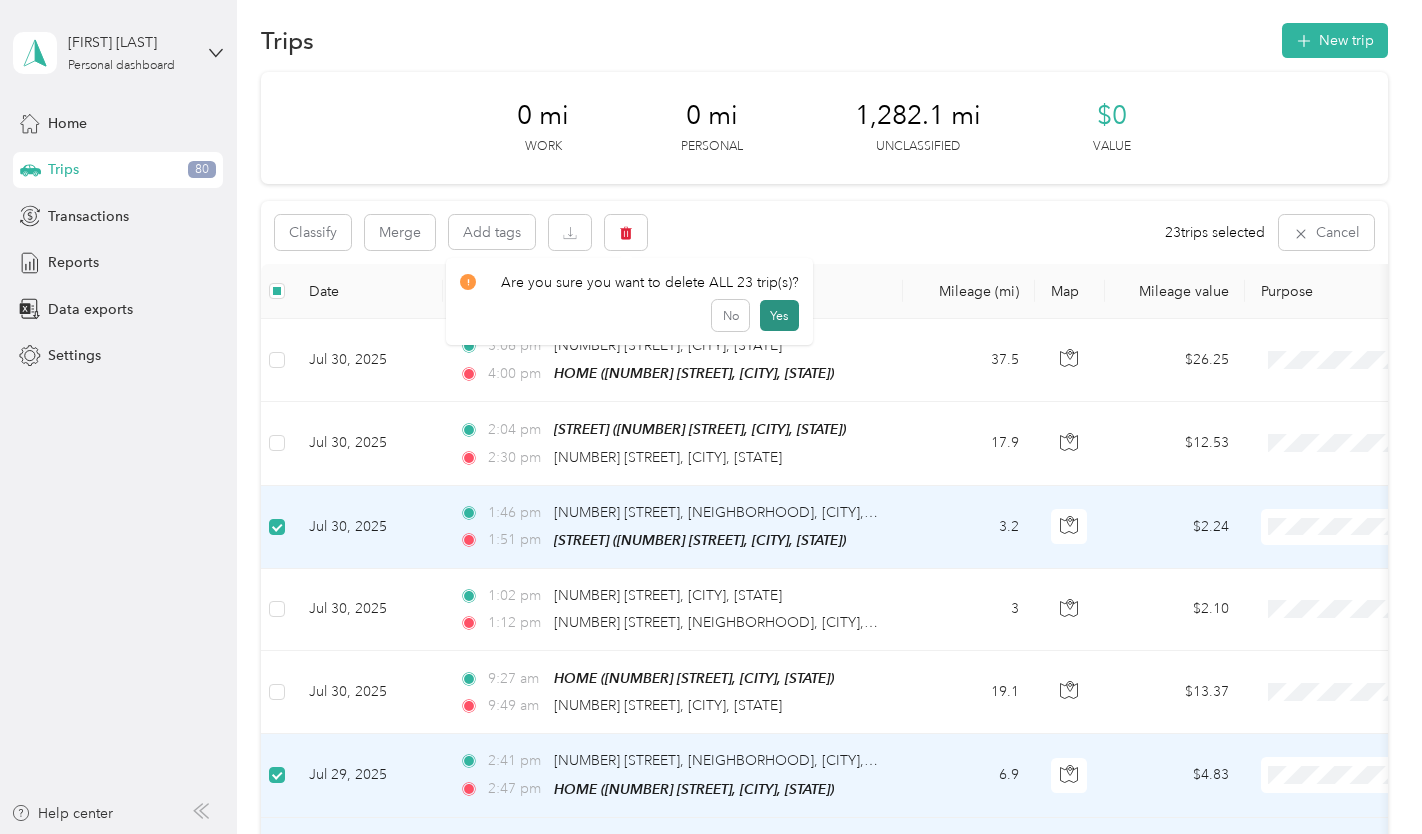 click on "Yes" at bounding box center (779, 316) 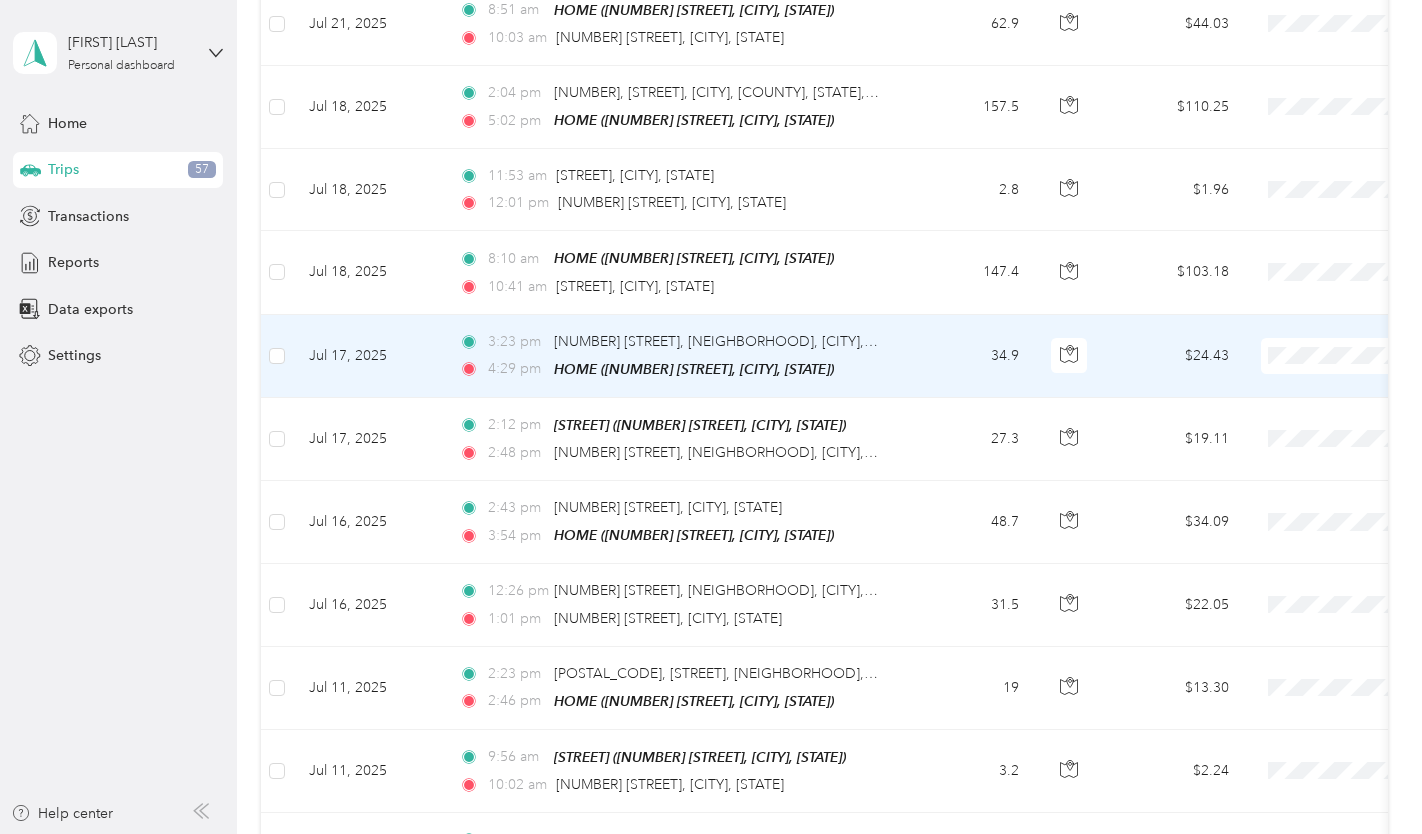 scroll, scrollTop: 2086, scrollLeft: 0, axis: vertical 